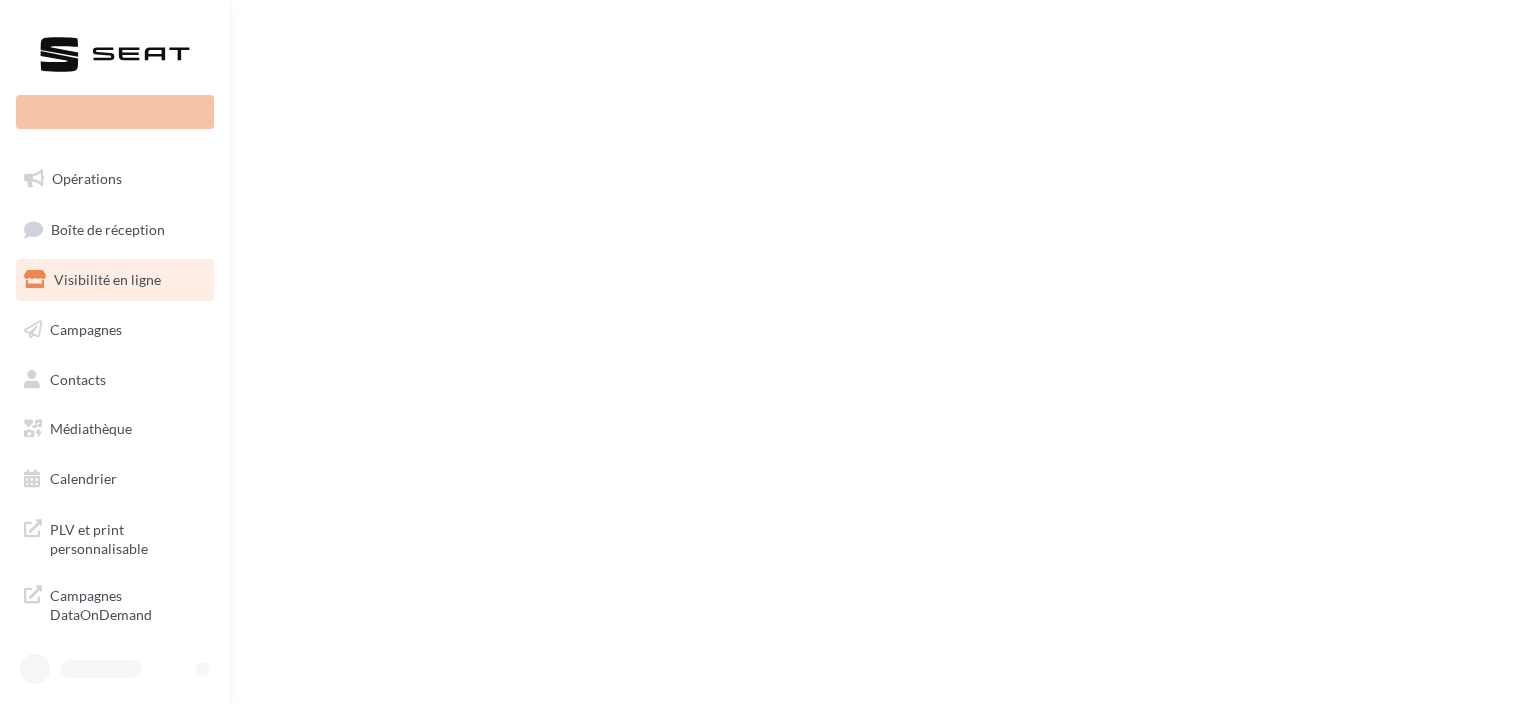 scroll, scrollTop: 0, scrollLeft: 0, axis: both 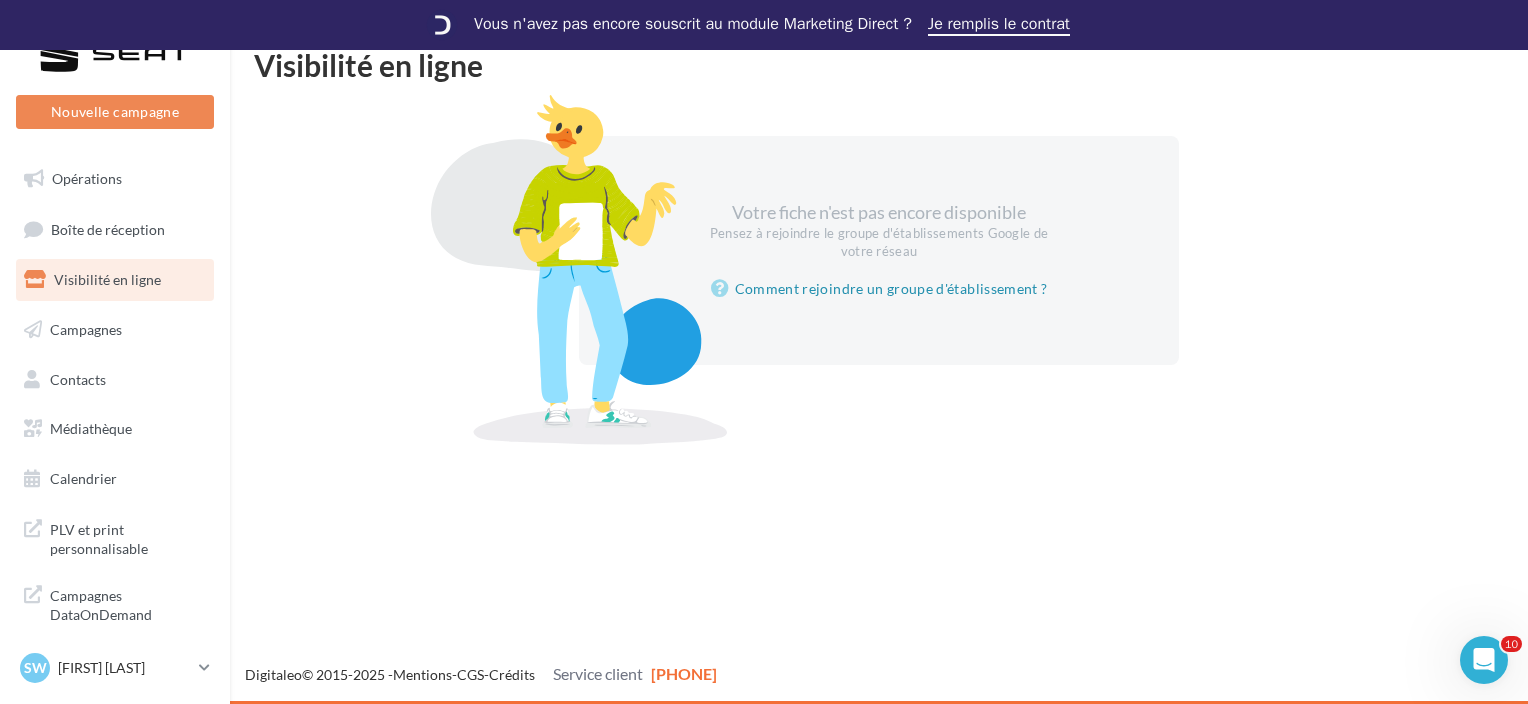 click on "Visibilité en ligne" at bounding box center [107, 279] 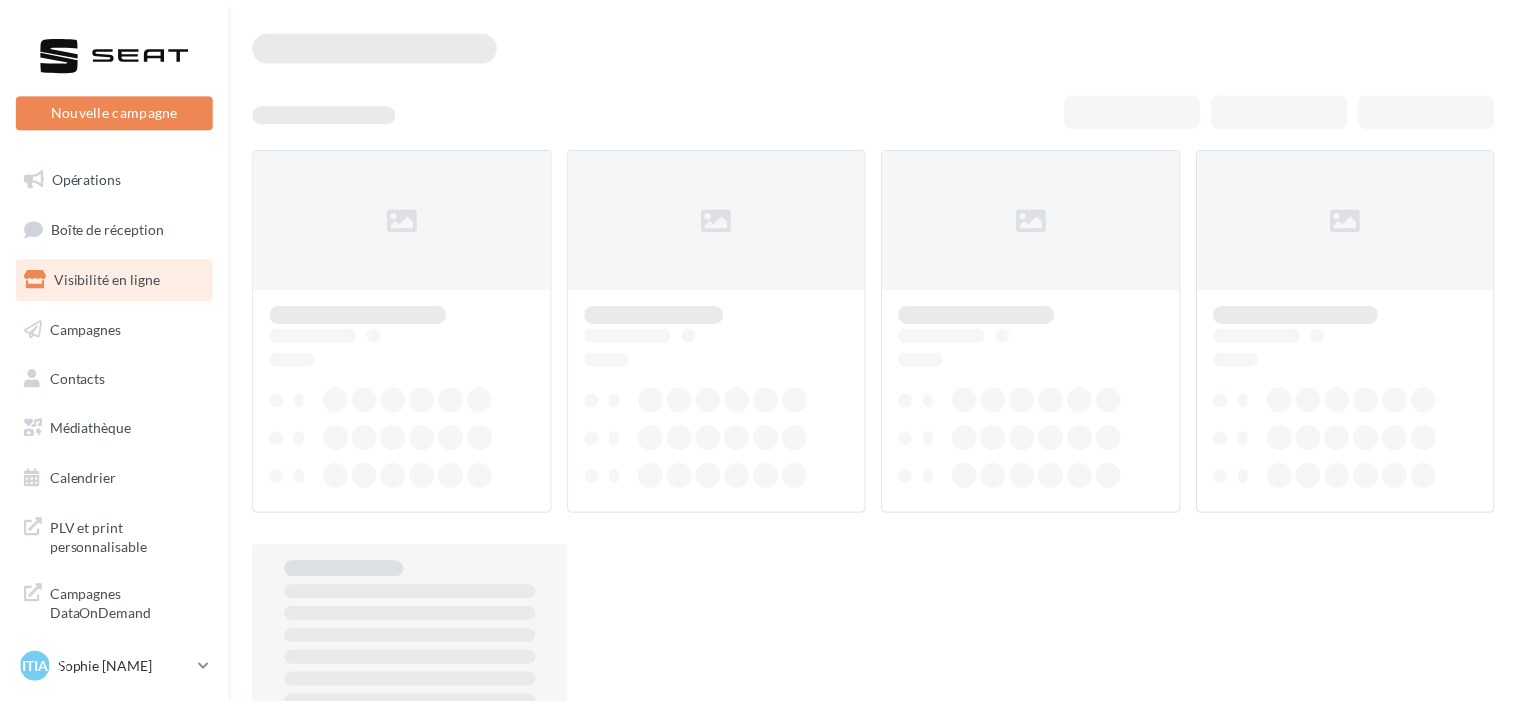 scroll, scrollTop: 0, scrollLeft: 0, axis: both 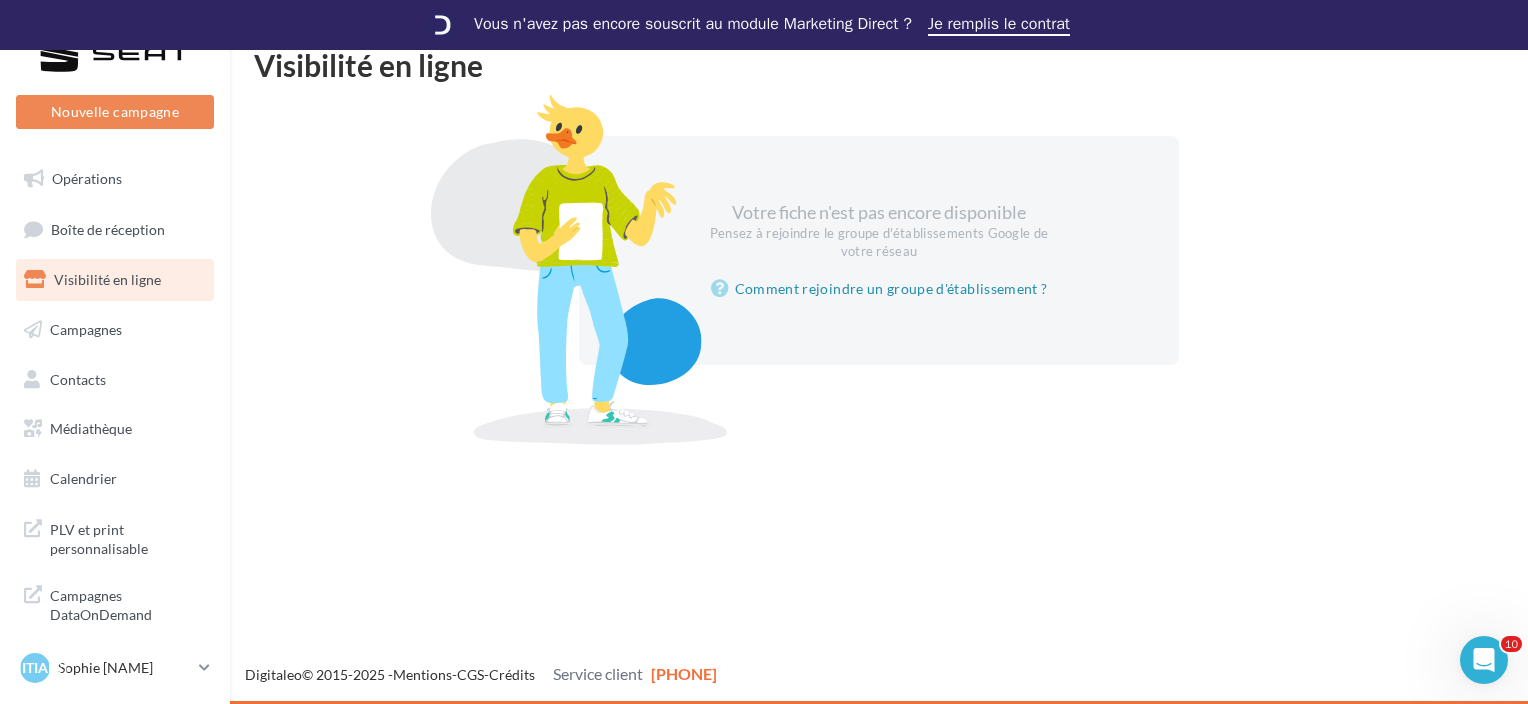 click on "Nouvelle campagne
Nouvelle campagne
Opérations
Boîte de réception
Visibilité en ligne
Campagnes
Contacts
Mes cibles
Médiathèque
Calendrier" at bounding box center (764, 377) 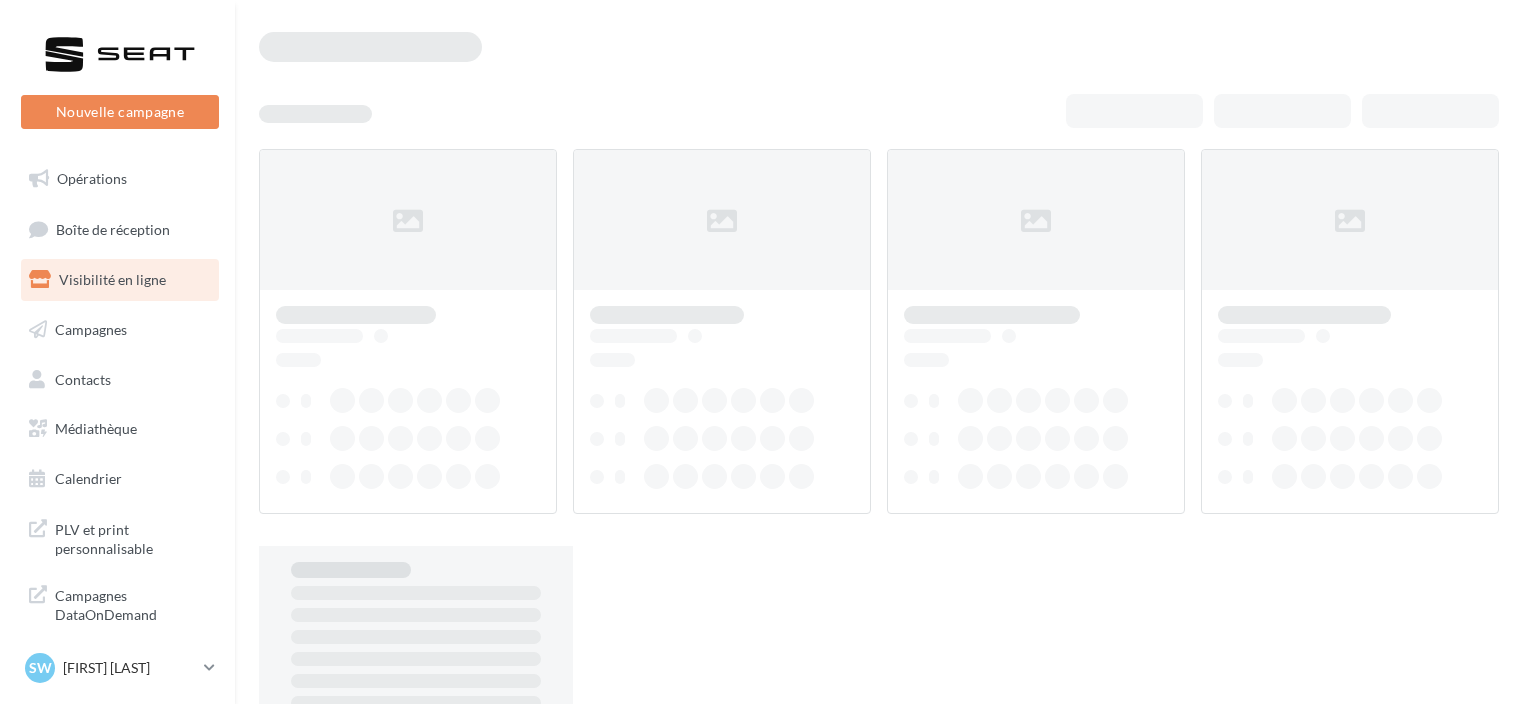 scroll, scrollTop: 0, scrollLeft: 0, axis: both 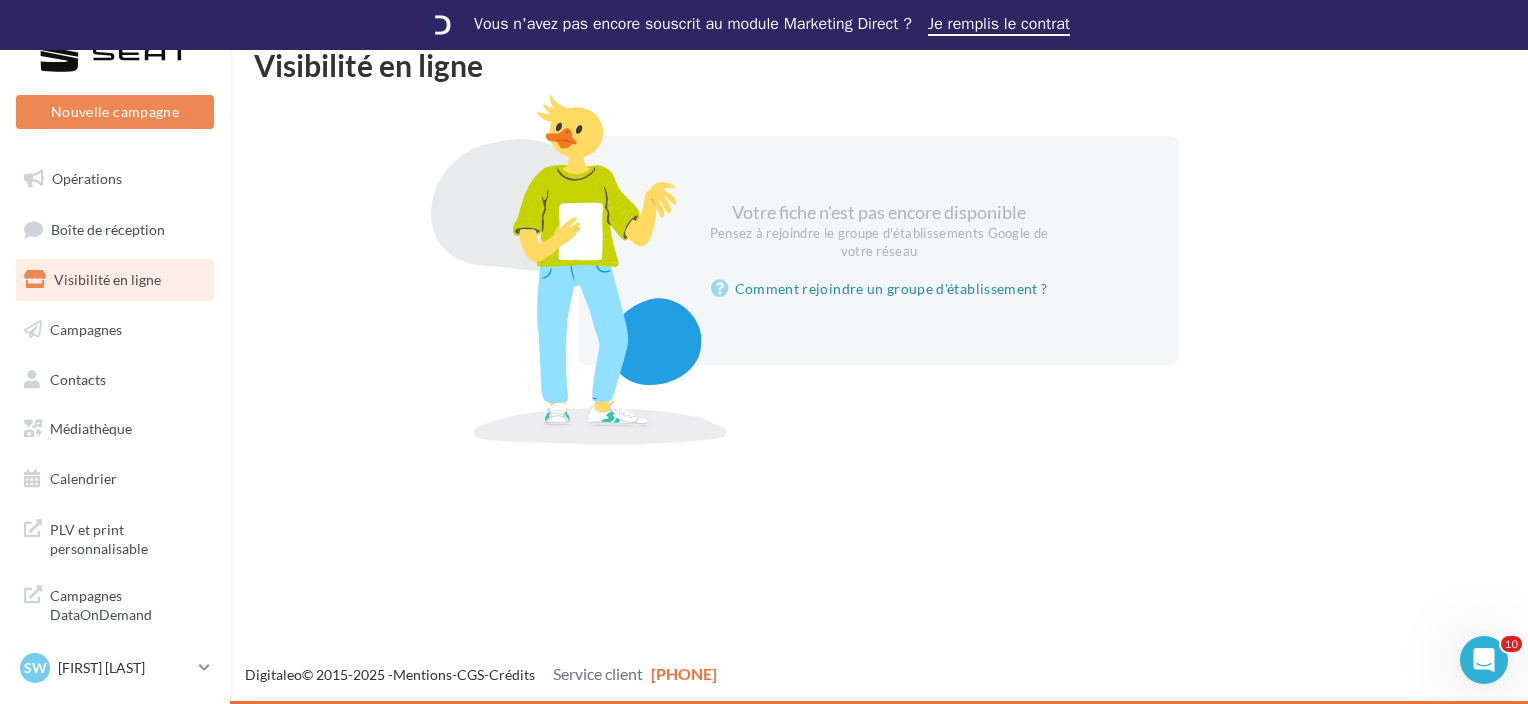 drag, startPoint x: 36, startPoint y: 529, endPoint x: 556, endPoint y: 338, distance: 553.9684 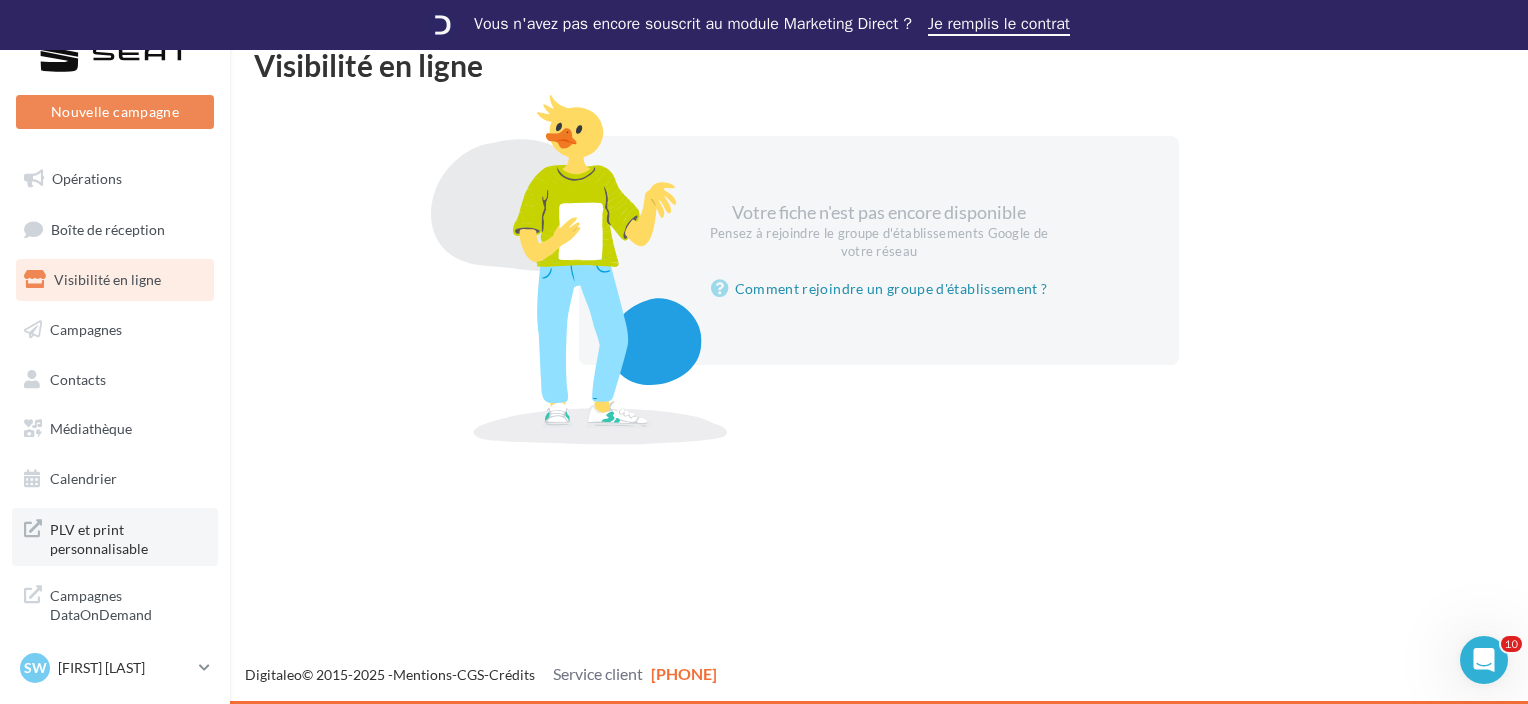 click on "PLV et print personnalisable" at bounding box center (128, 537) 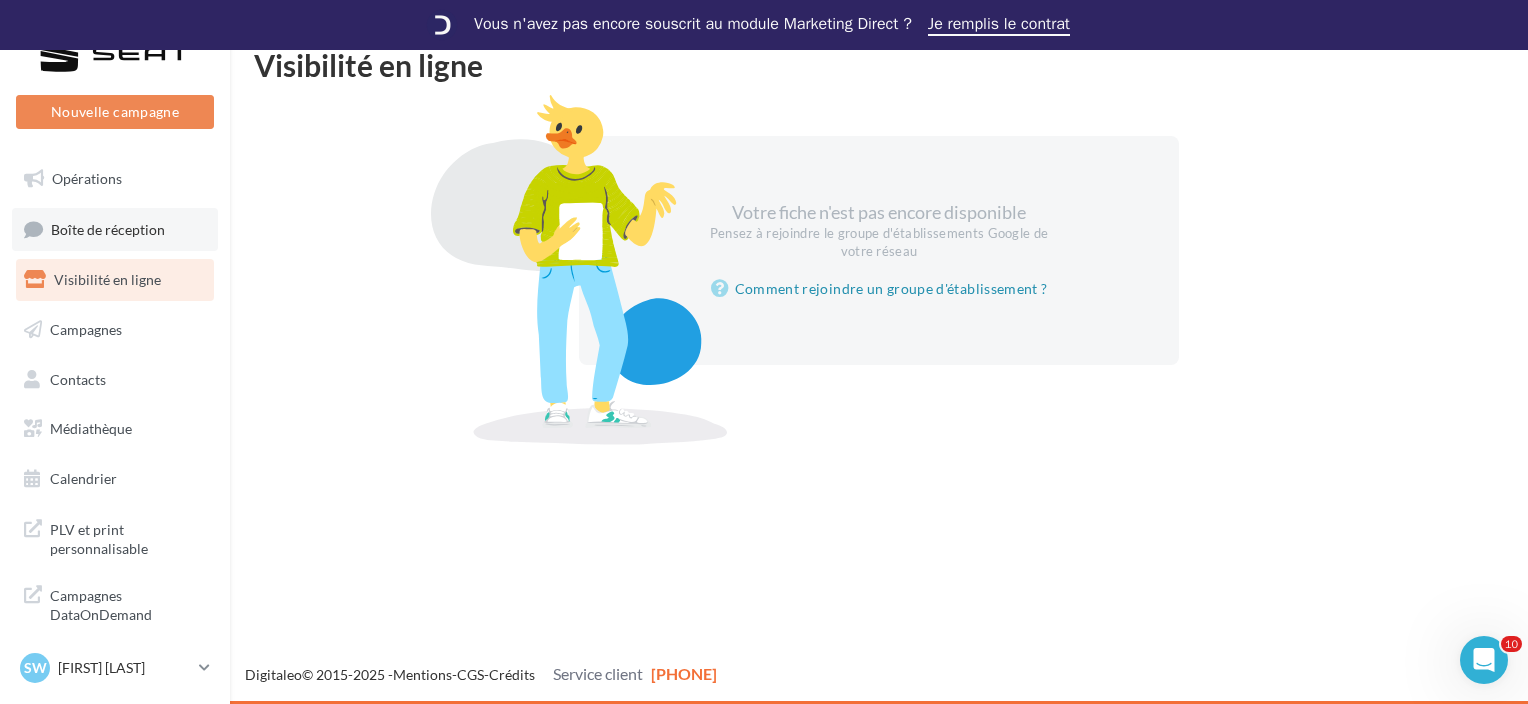 click on "Boîte de réception" at bounding box center (108, 228) 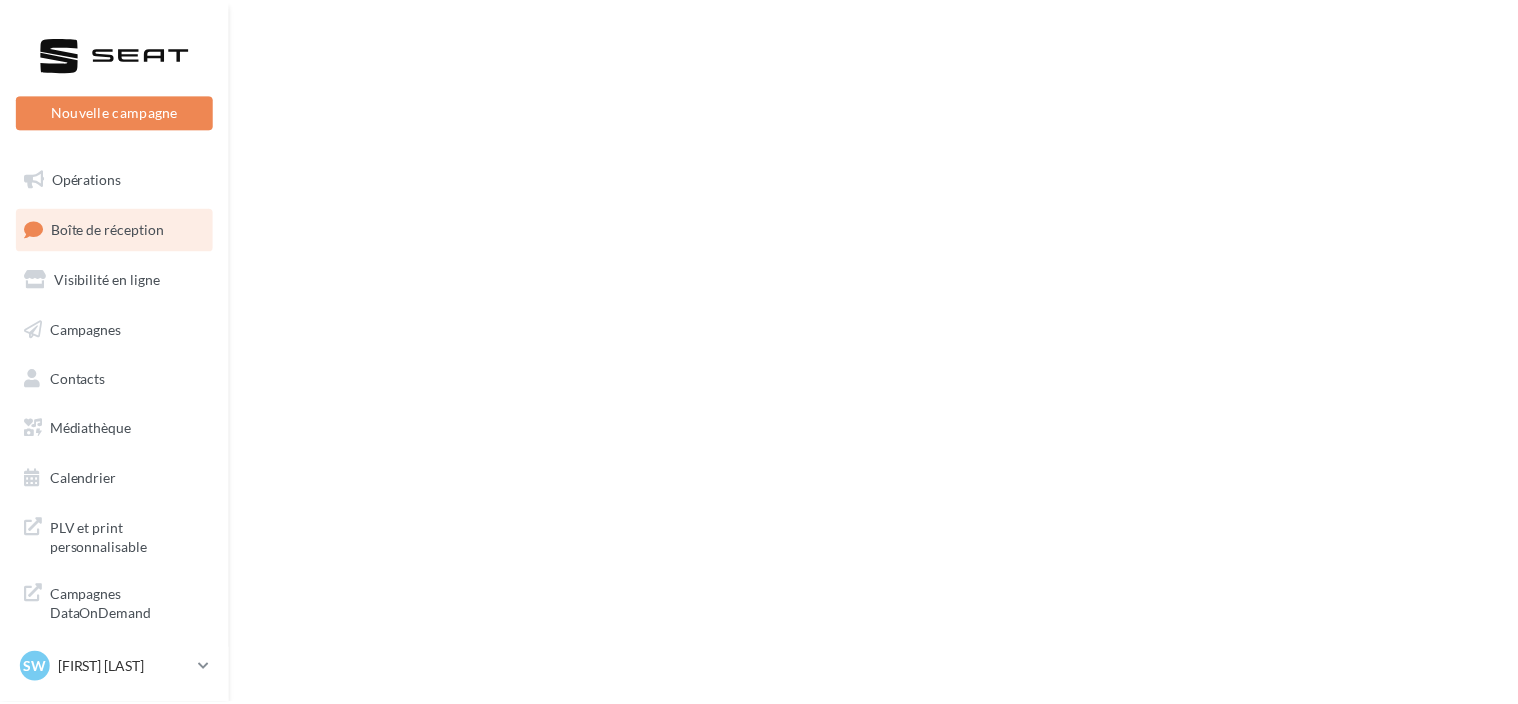 scroll, scrollTop: 0, scrollLeft: 0, axis: both 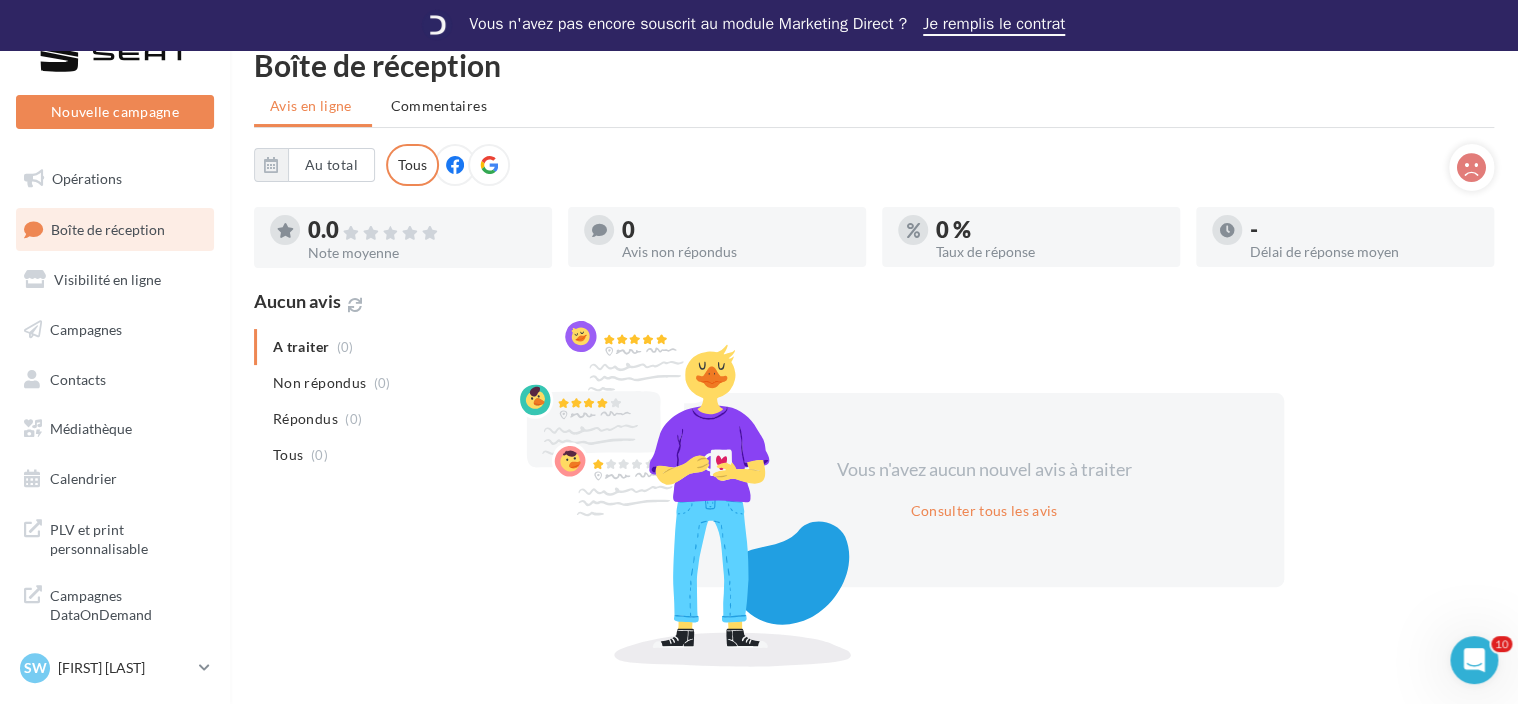 click on "Boîte de réception" at bounding box center [108, 228] 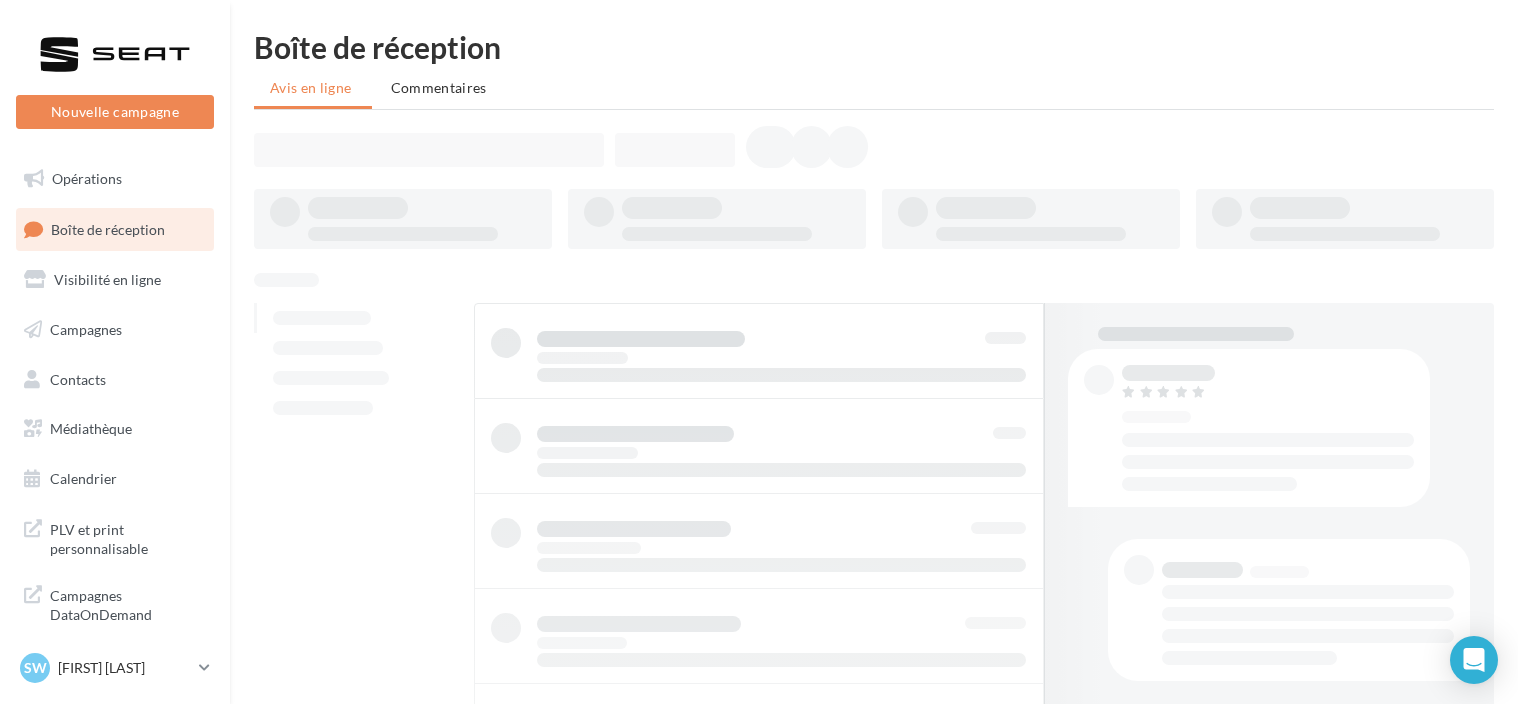 scroll, scrollTop: 0, scrollLeft: 0, axis: both 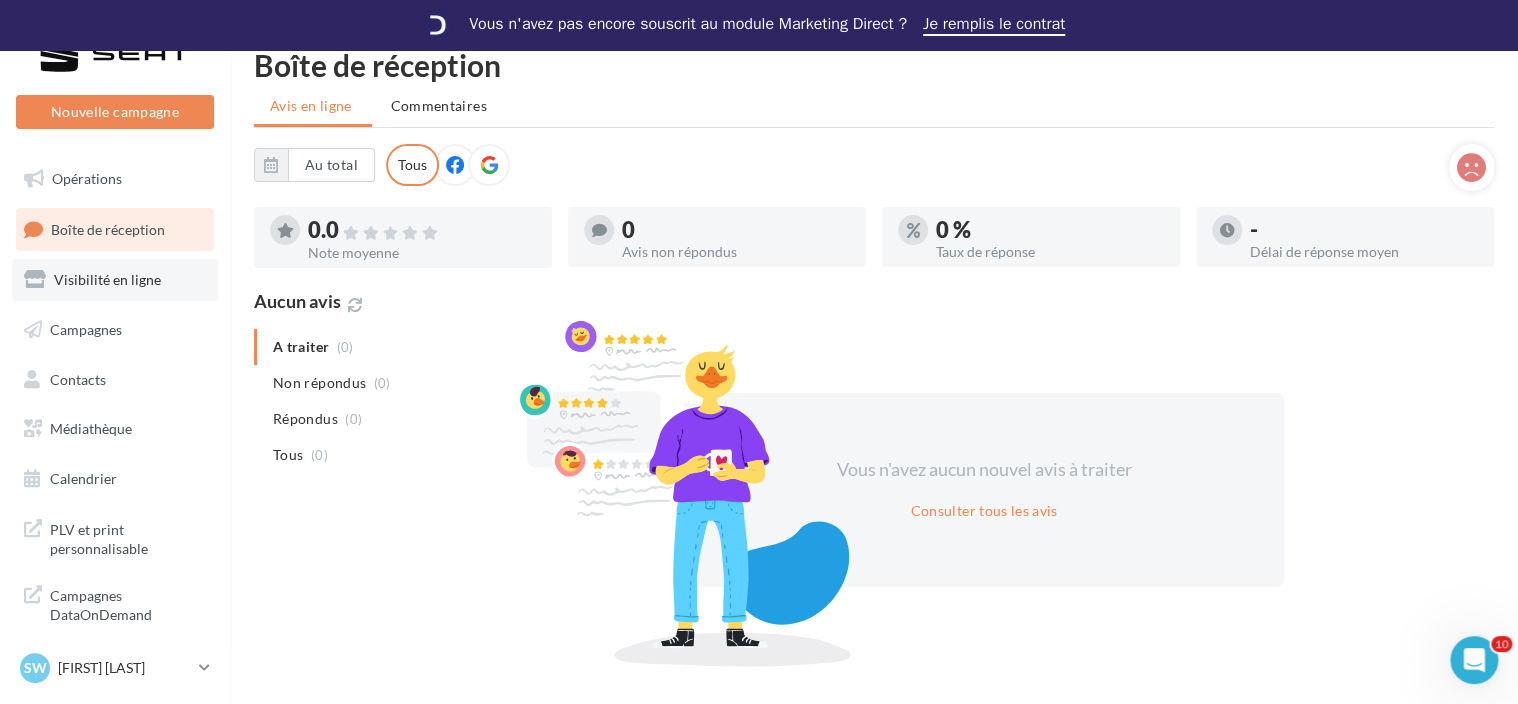 click on "Visibilité en ligne" at bounding box center [115, 280] 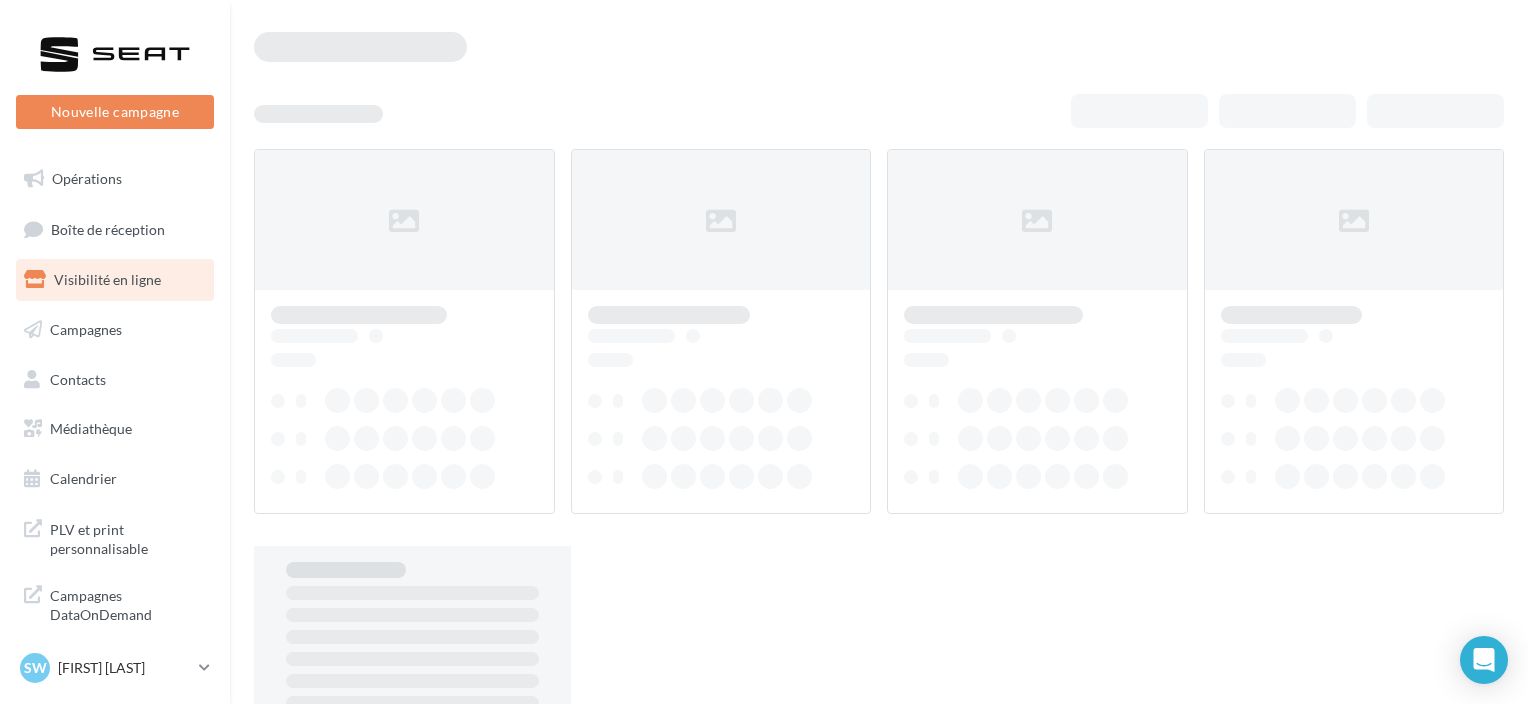 scroll, scrollTop: 0, scrollLeft: 0, axis: both 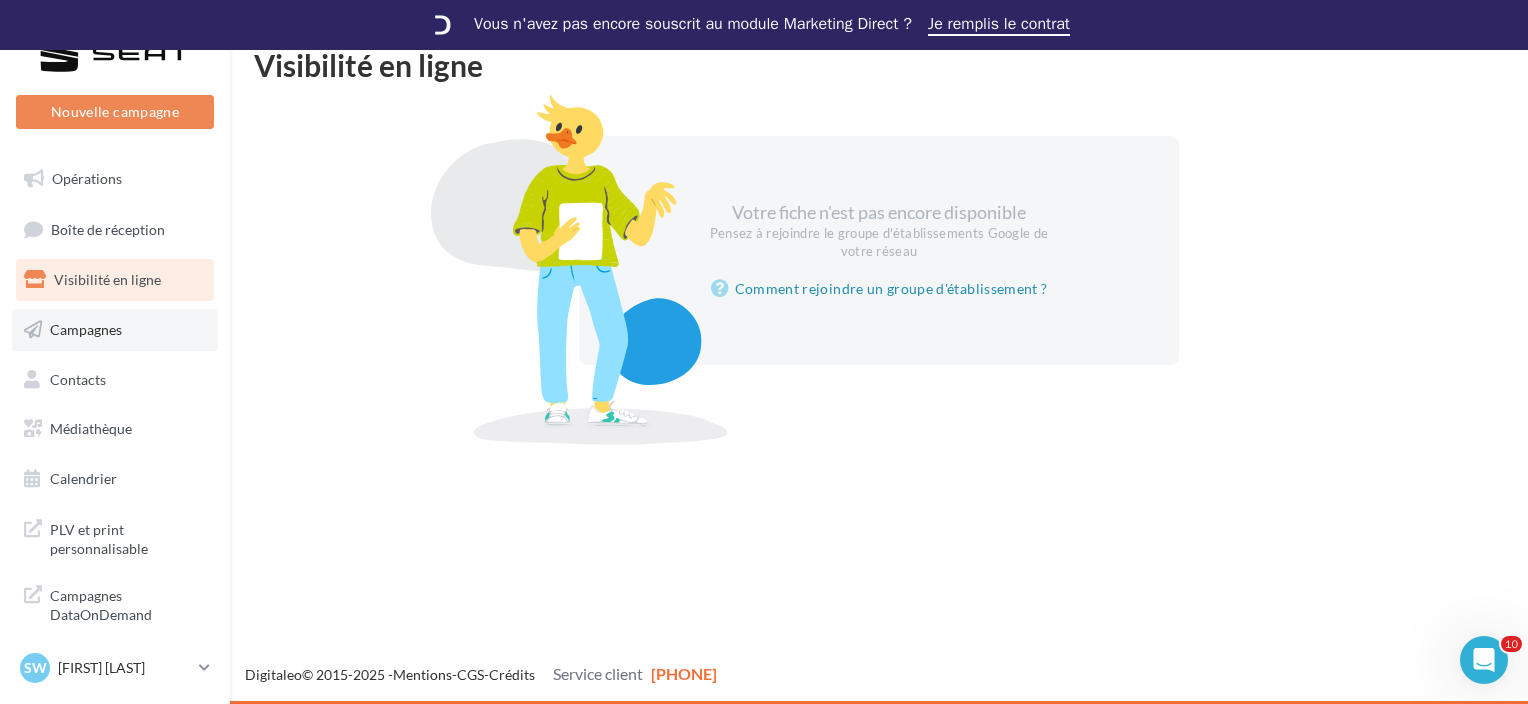 click on "Campagnes" at bounding box center [115, 330] 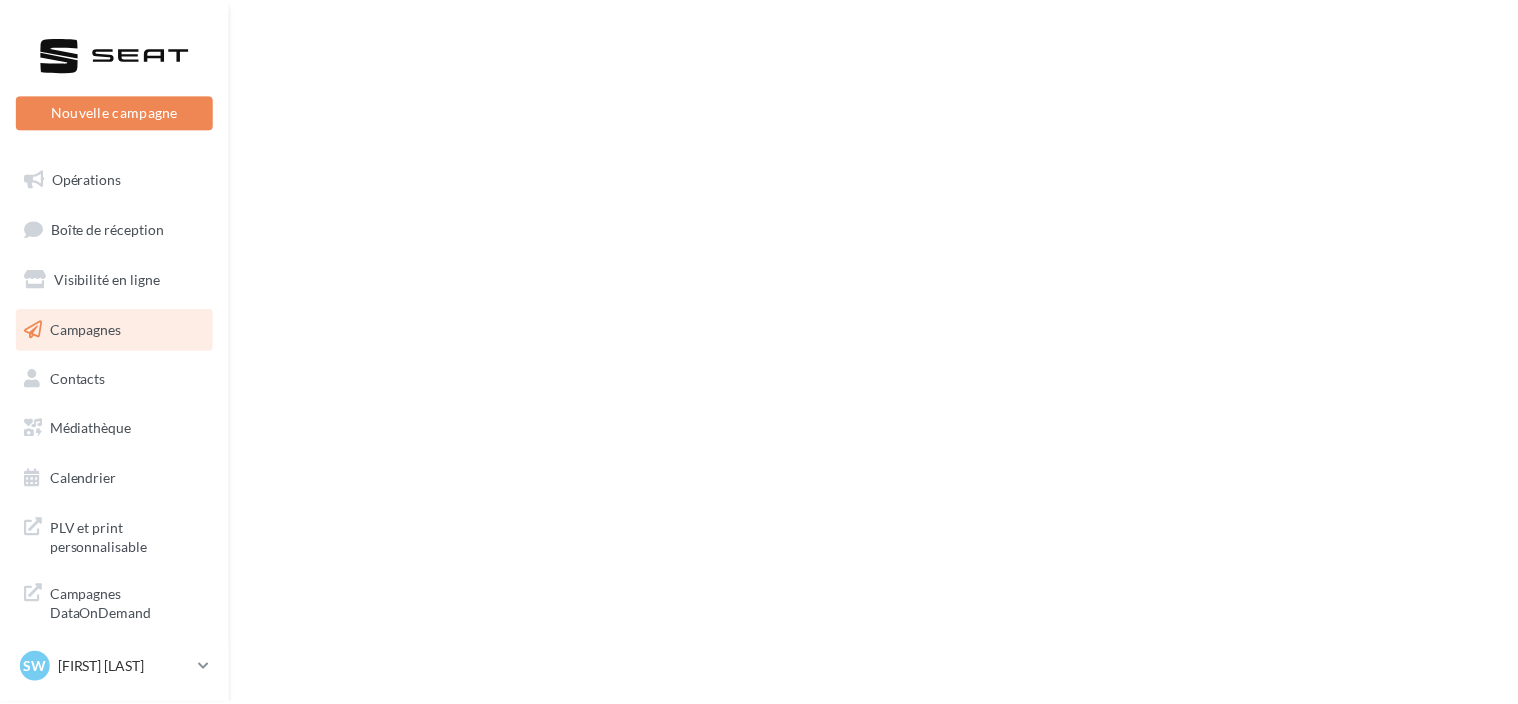 scroll, scrollTop: 0, scrollLeft: 0, axis: both 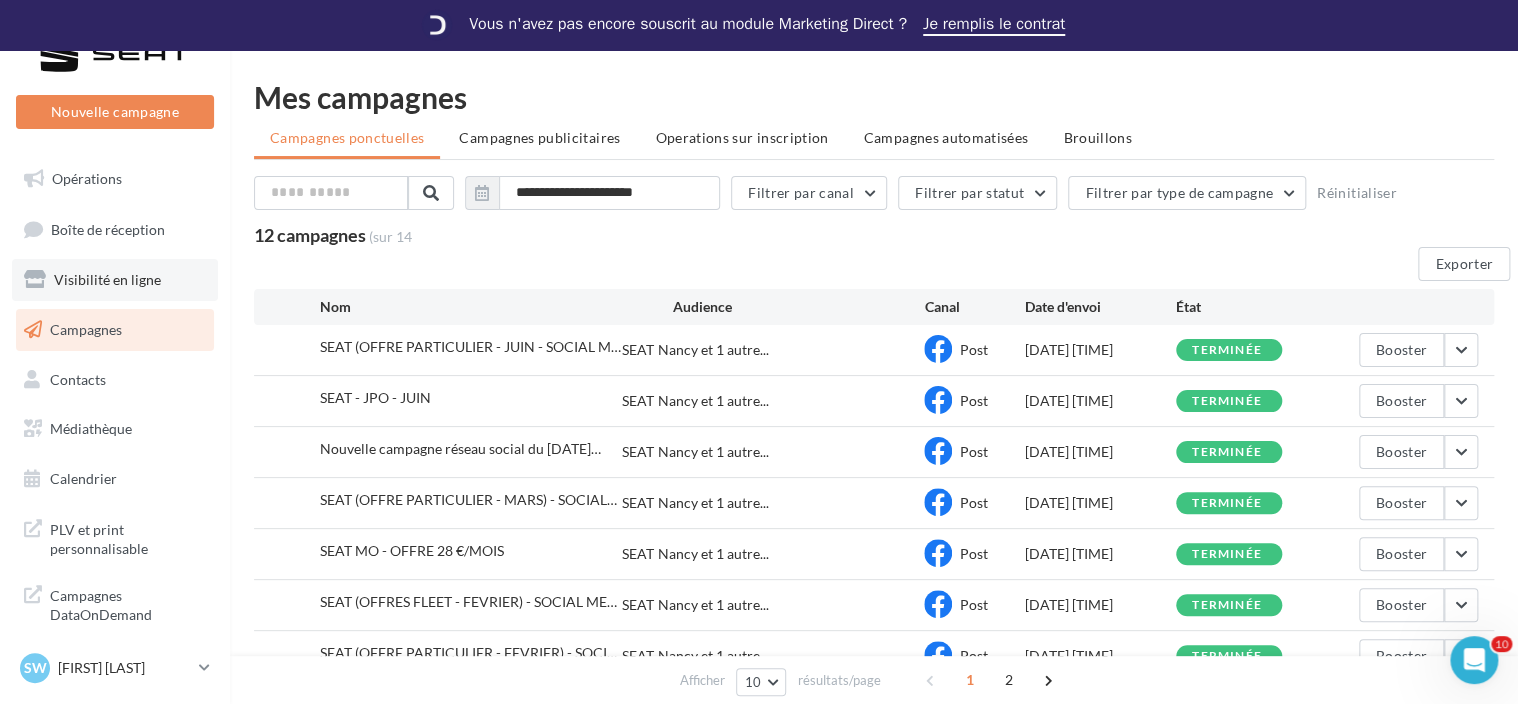 click on "Visibilité en ligne" at bounding box center [115, 280] 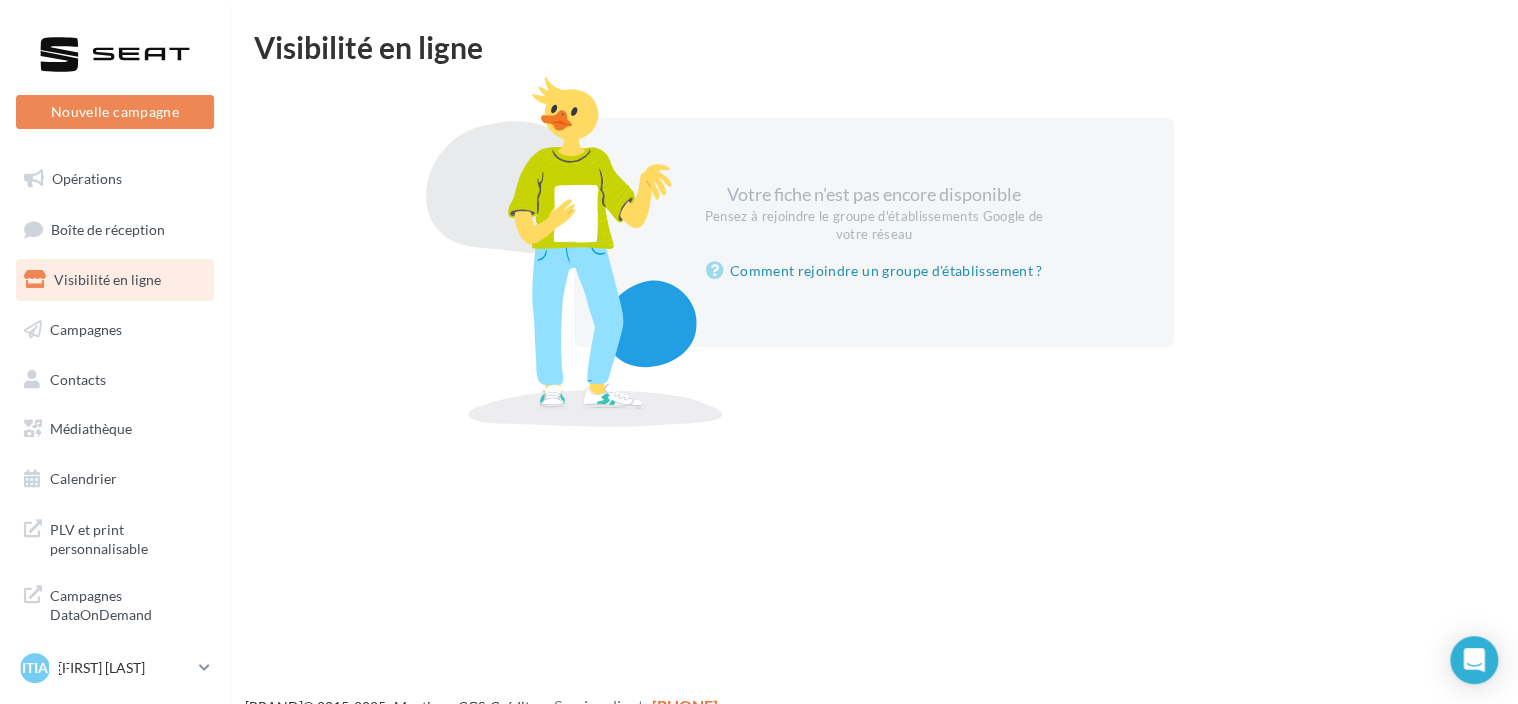 scroll, scrollTop: 32, scrollLeft: 0, axis: vertical 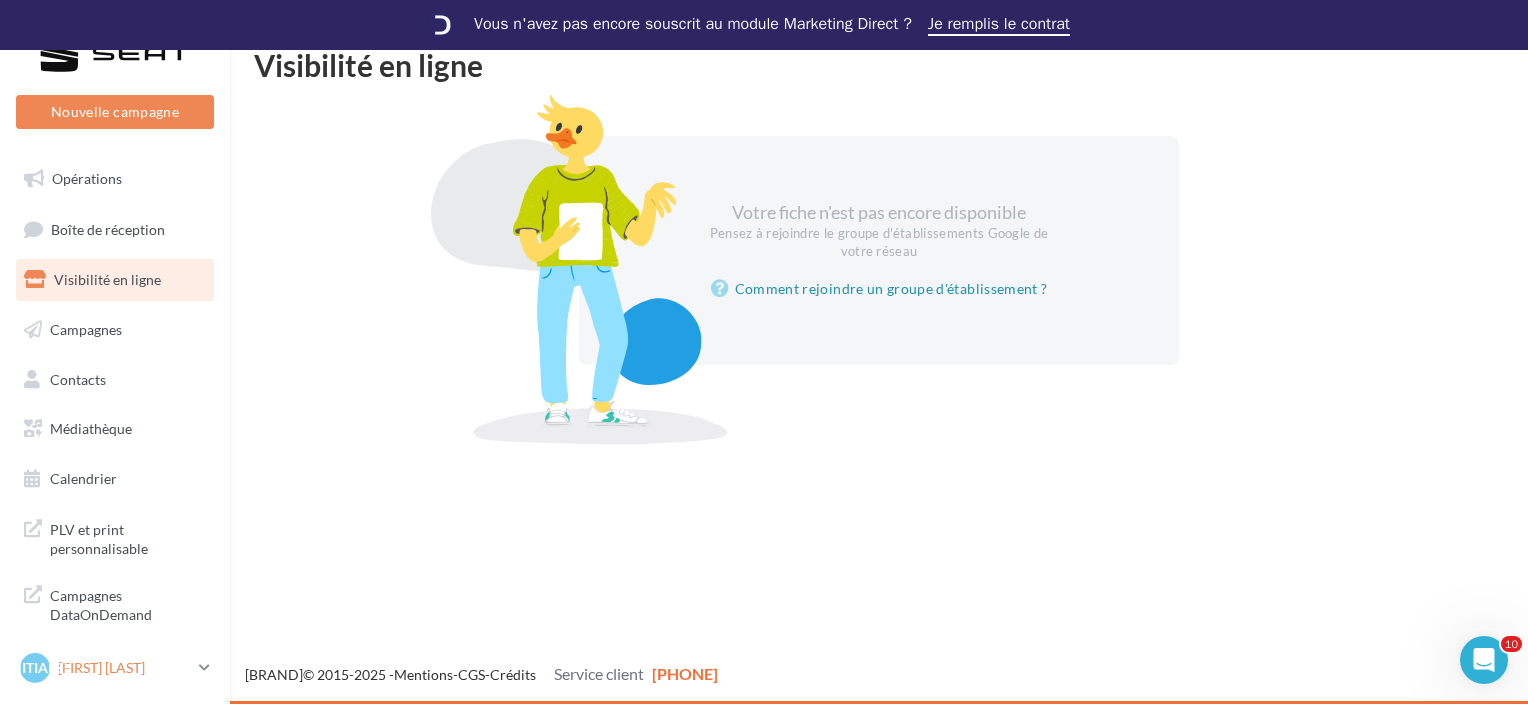 click on "[FIRST] [LAST]" at bounding box center (124, 668) 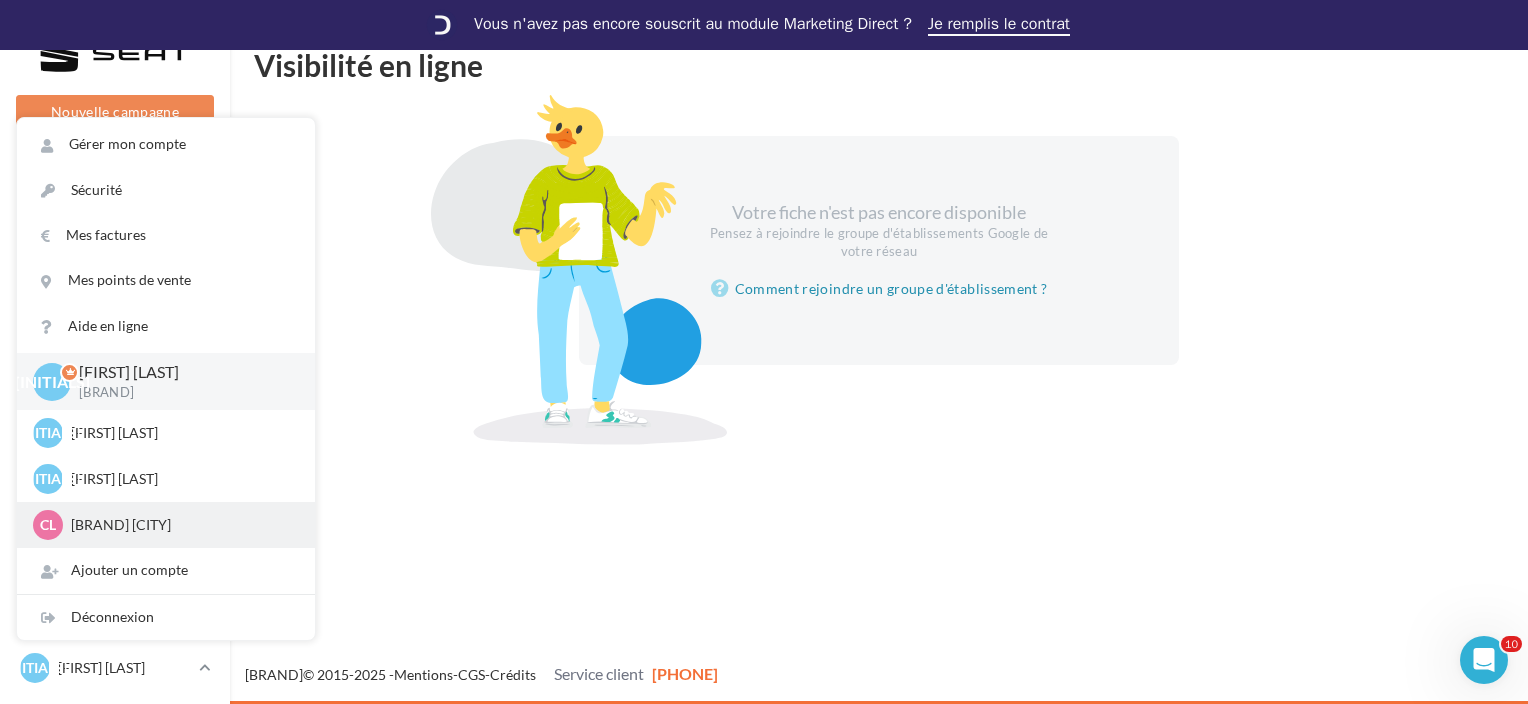click on "CUPRA LONGEVILLE LES ST AVOLD" at bounding box center [181, 433] 